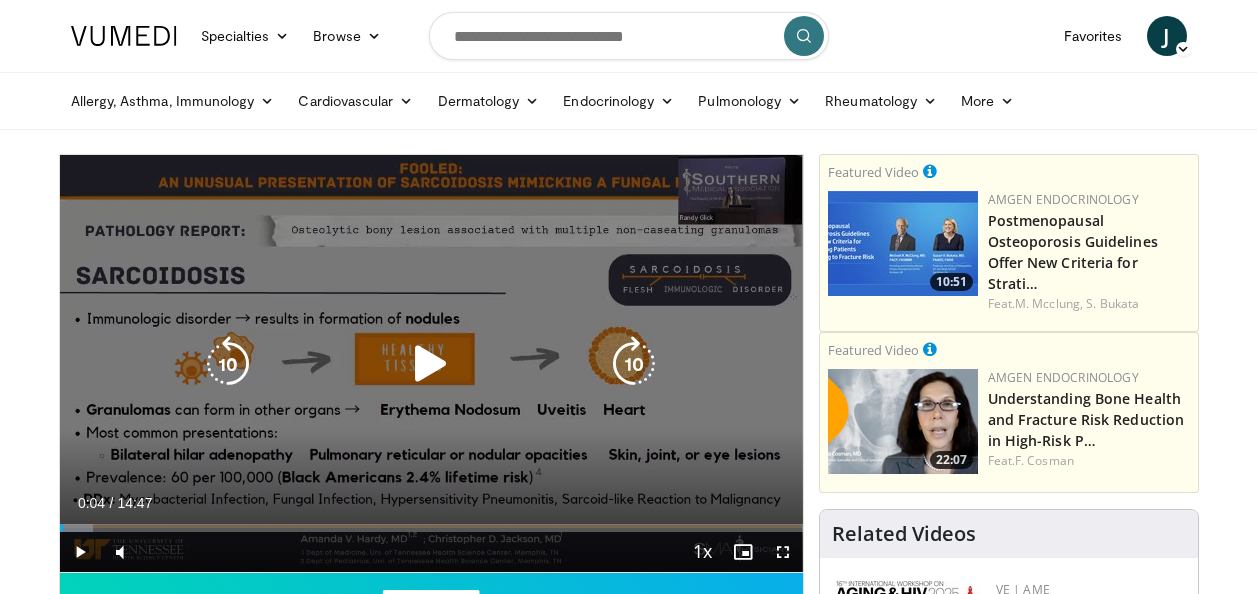 scroll, scrollTop: 0, scrollLeft: 0, axis: both 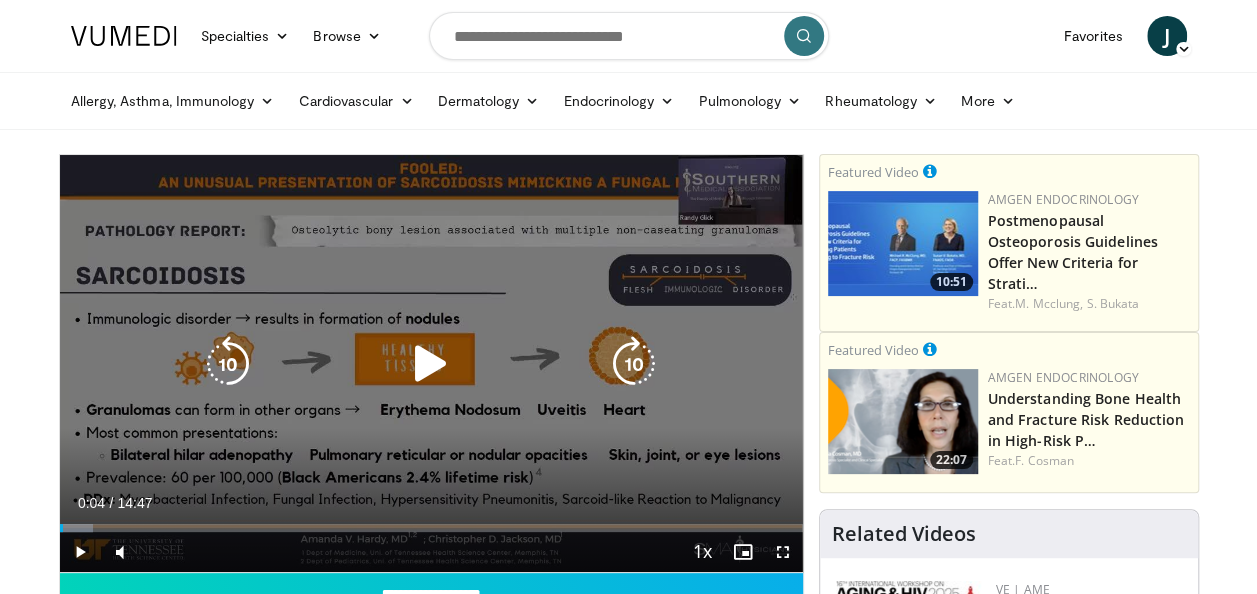 click at bounding box center (431, 364) 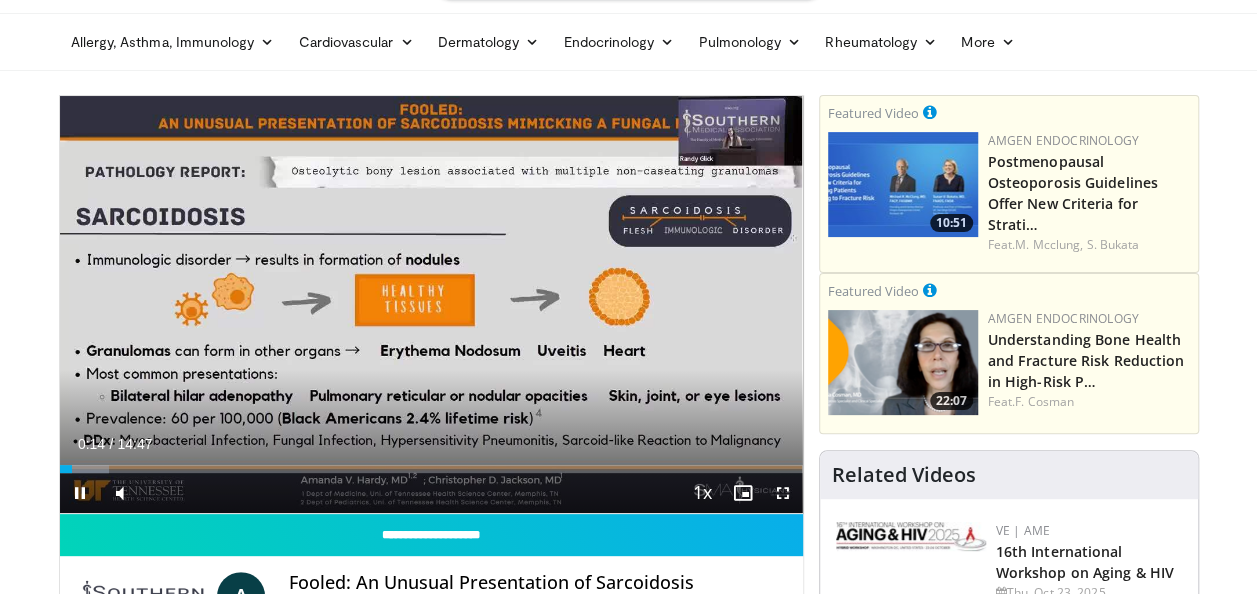 scroll, scrollTop: 100, scrollLeft: 0, axis: vertical 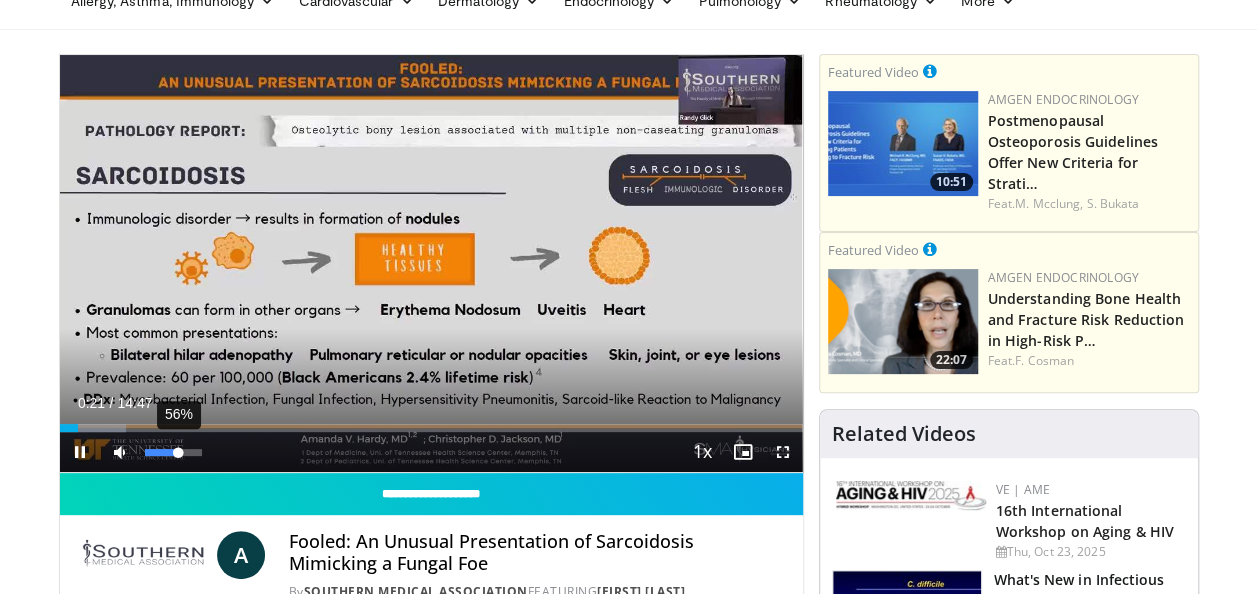 drag, startPoint x: 155, startPoint y: 452, endPoint x: 178, endPoint y: 454, distance: 23.086792 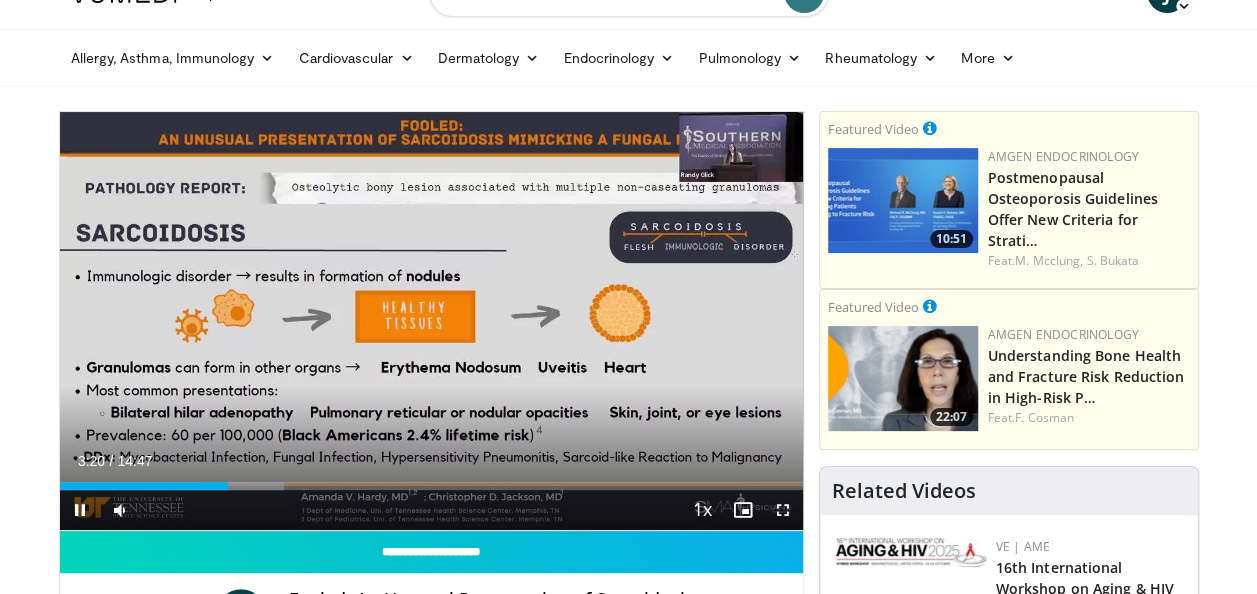 scroll, scrollTop: 0, scrollLeft: 0, axis: both 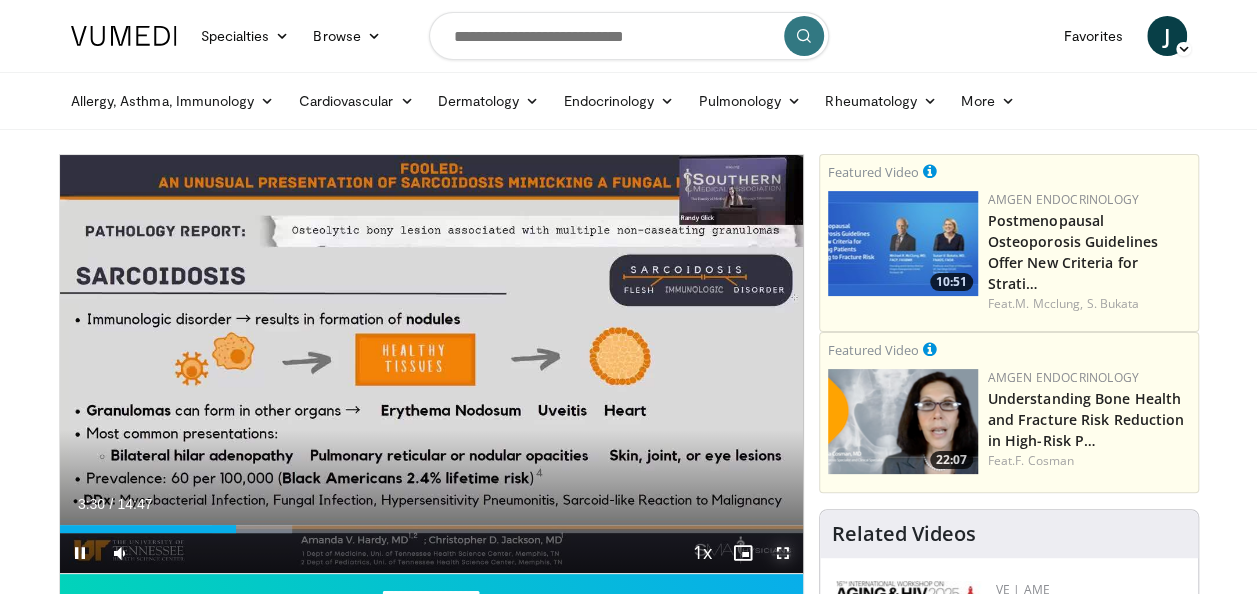click at bounding box center (783, 553) 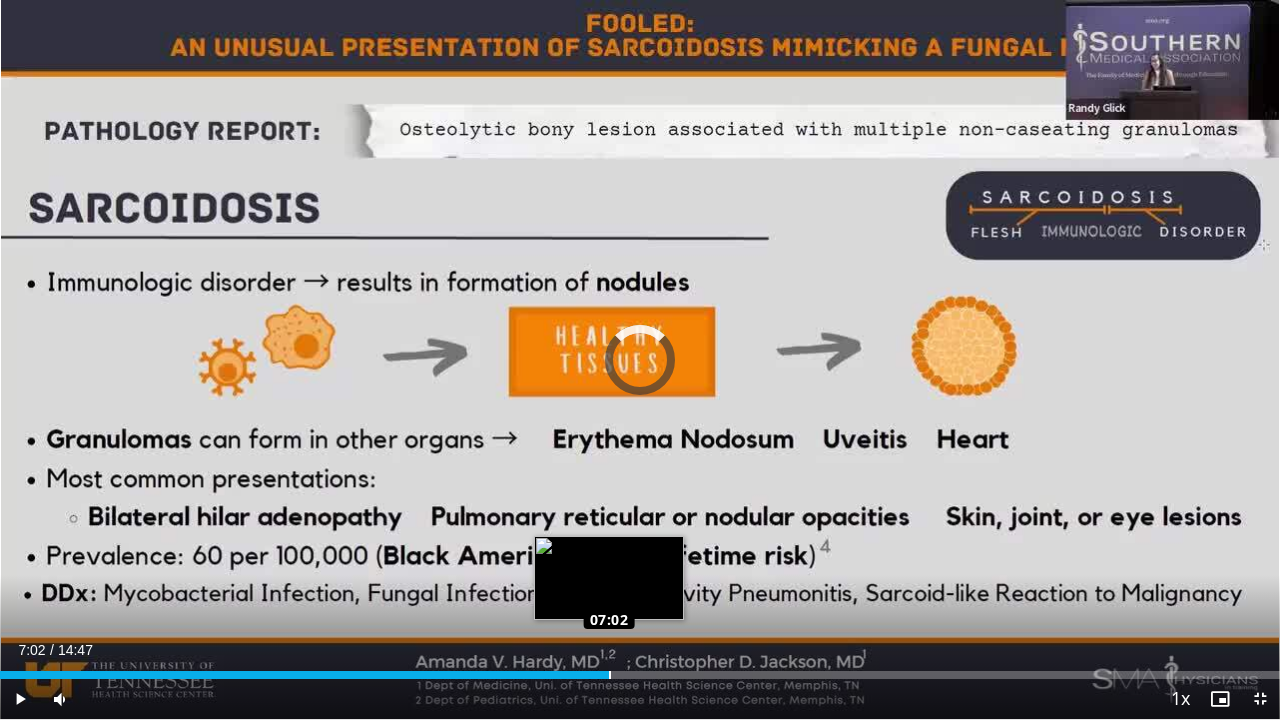 click on "Loaded :  35.75% 07:02 07:02" at bounding box center [640, 669] 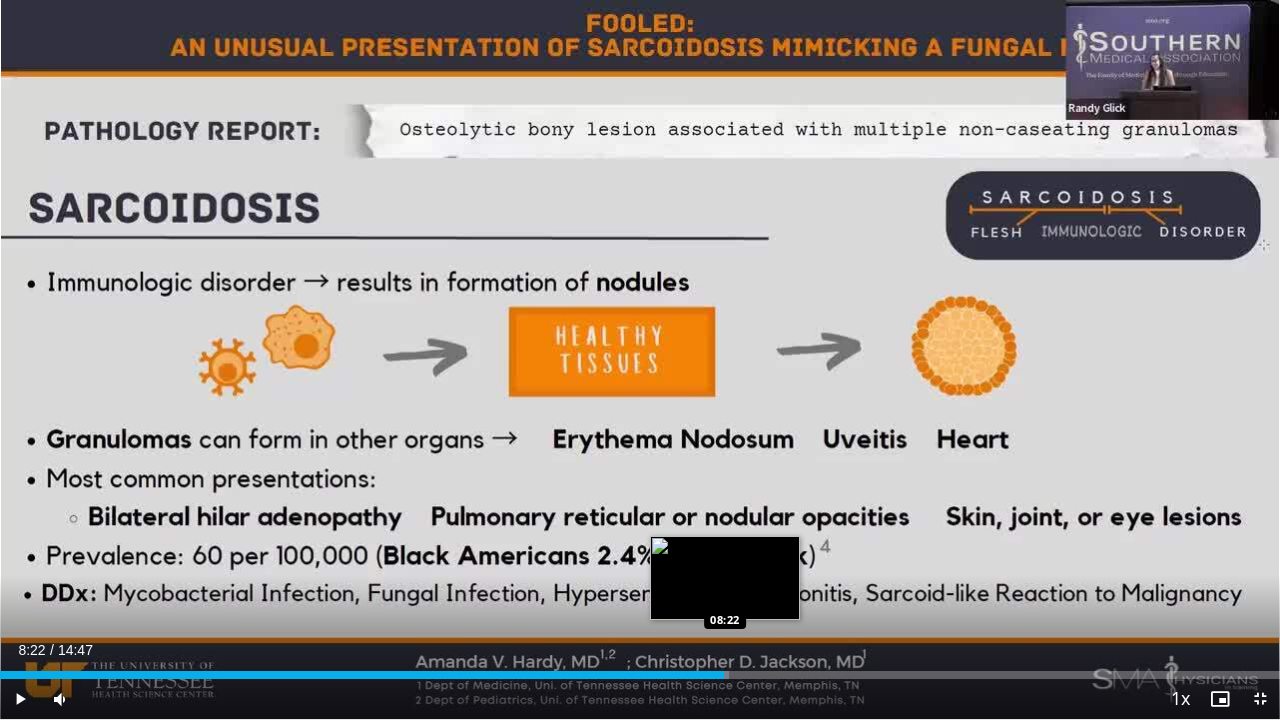 click on "Loaded :  56.99% 08:22 08:22" at bounding box center (640, 669) 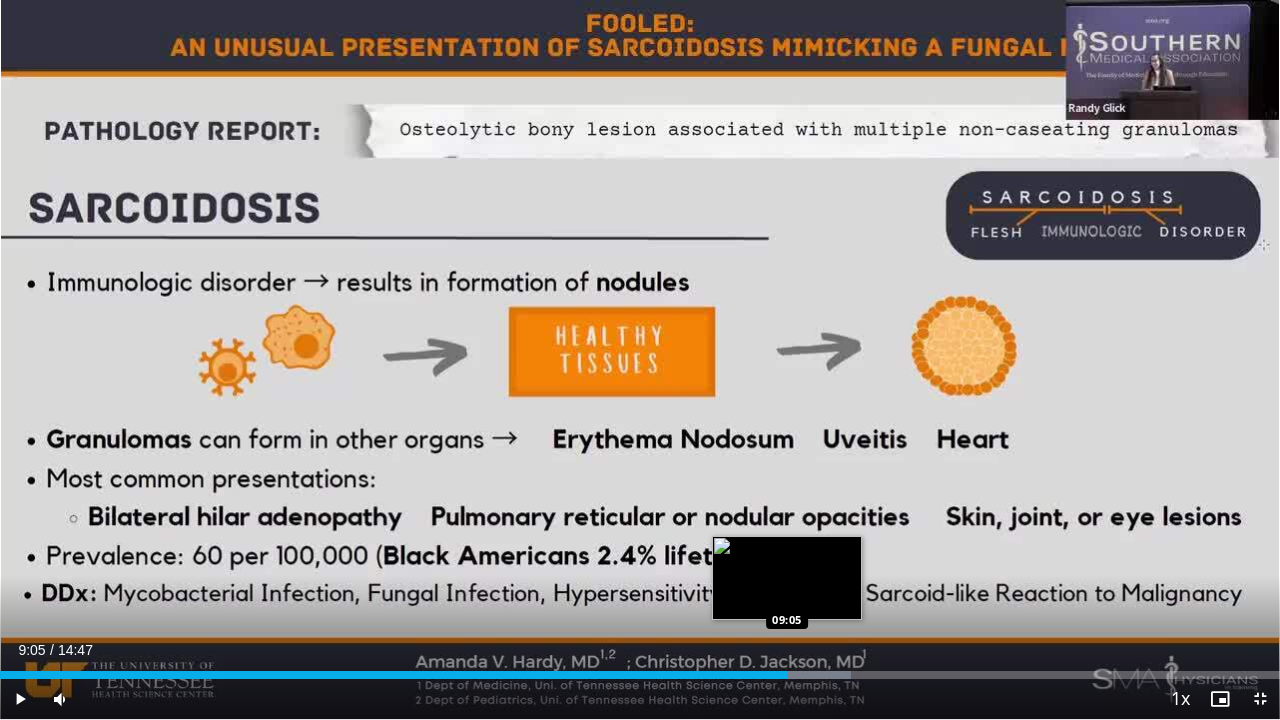 click on "Loaded :  66.47% 09:05 09:05" at bounding box center [640, 669] 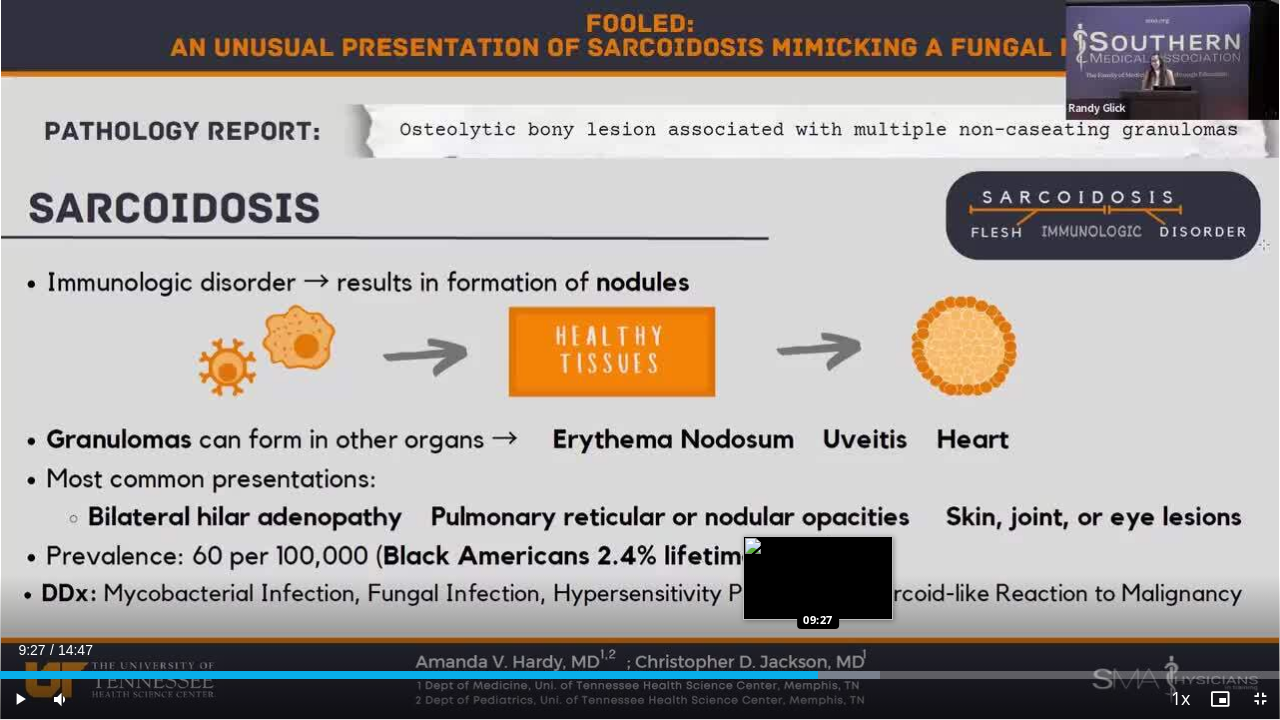 click on "Loaded :  68.72% 09:27 09:27" at bounding box center [640, 675] 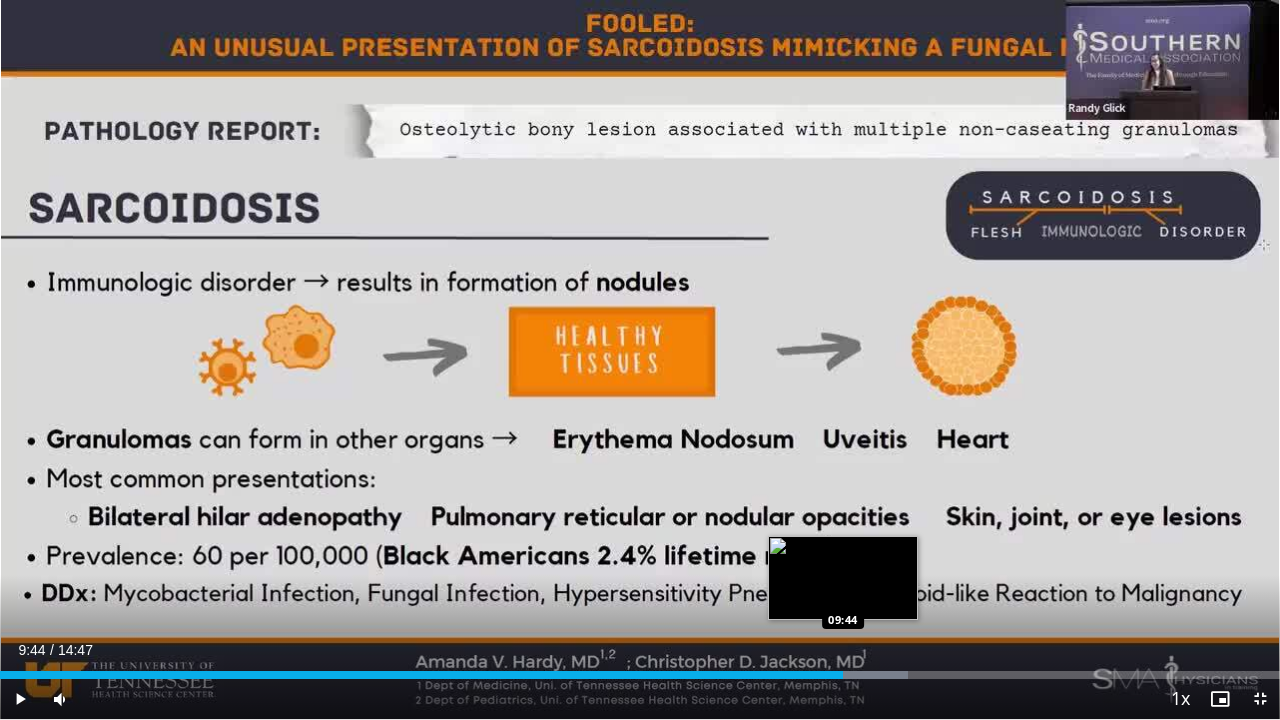 click on "Loaded :  70.97% 09:44 09:44" at bounding box center (640, 669) 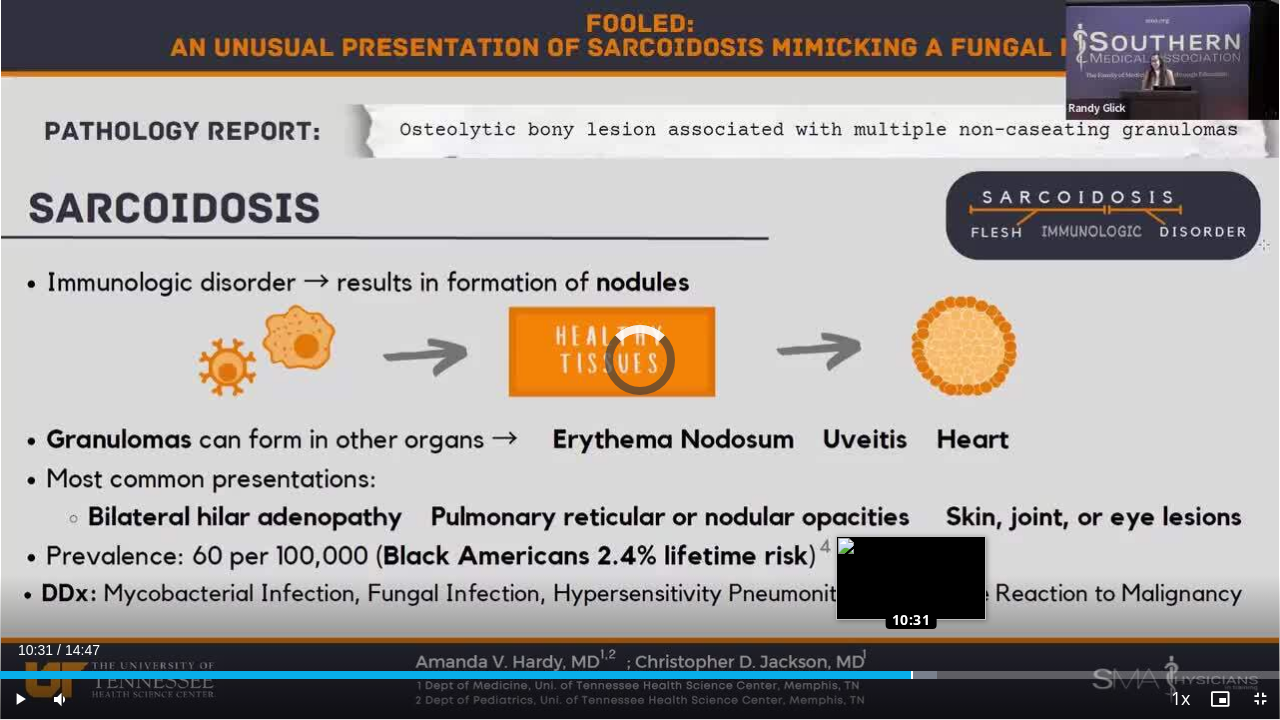 click on "Loaded :  73.23% 09:45 10:31" at bounding box center (640, 675) 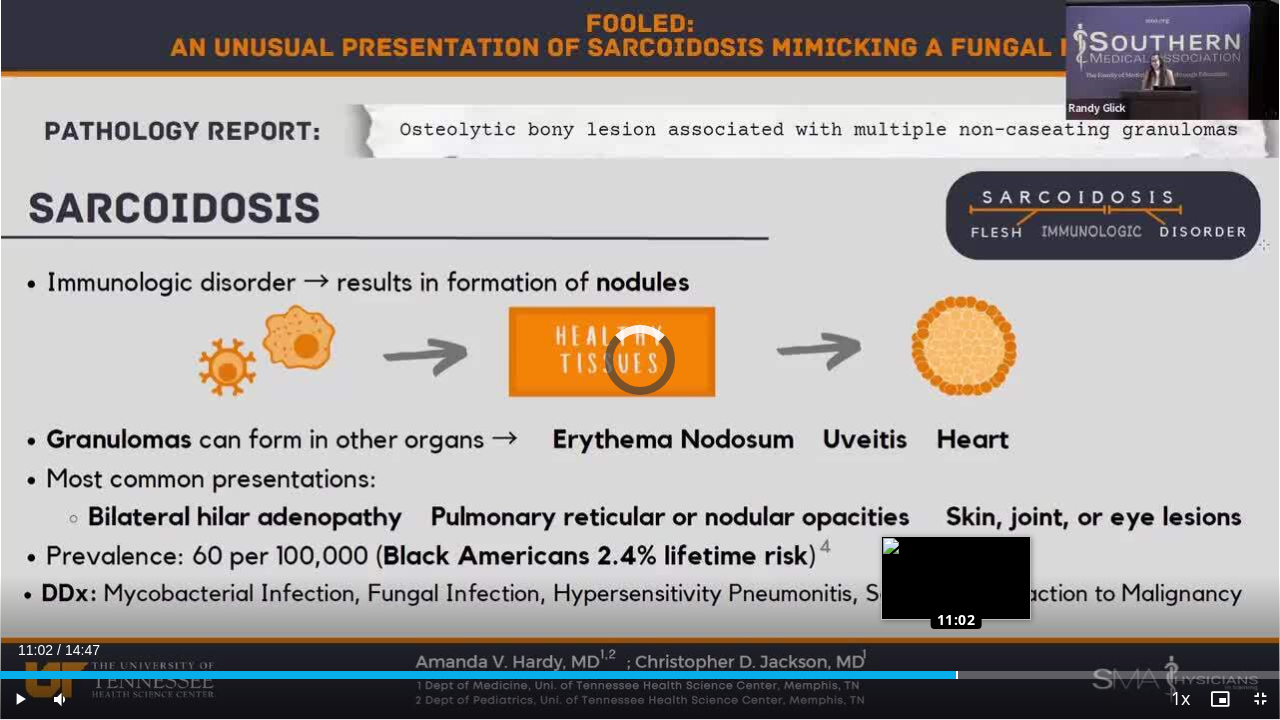click at bounding box center (957, 675) 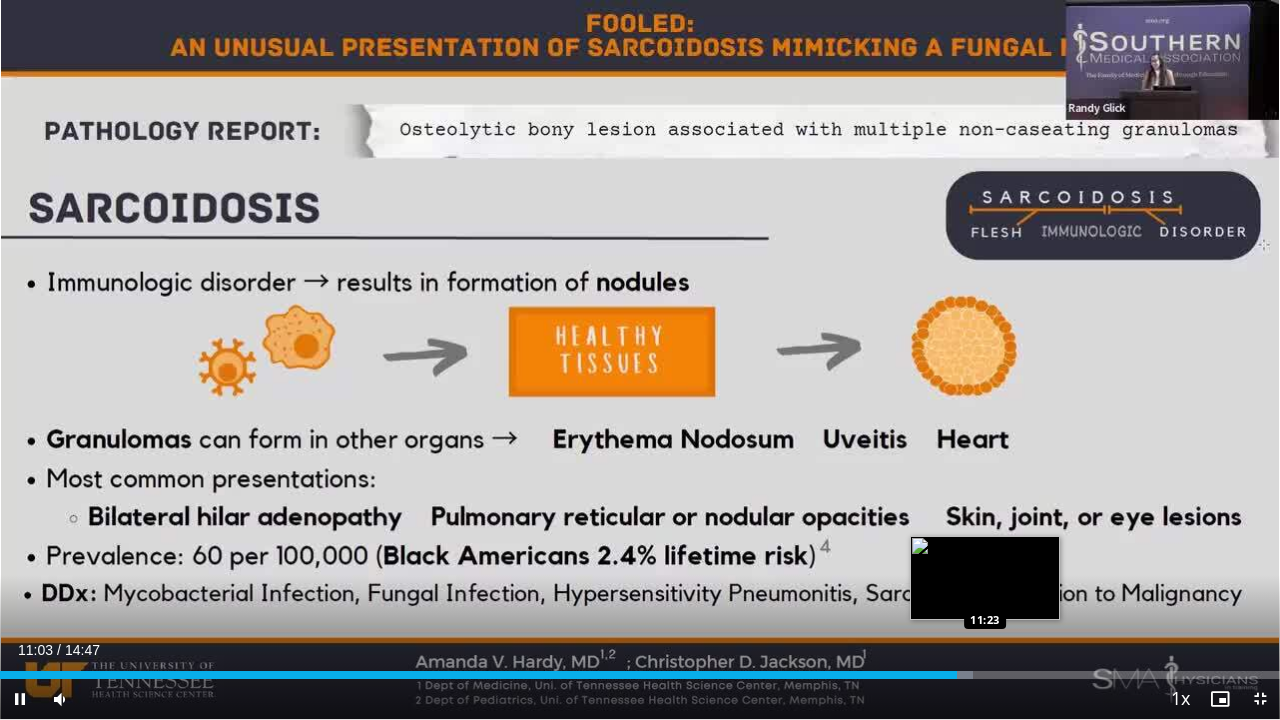 click on "Loaded :  75.99% 11:03 11:23" at bounding box center [640, 675] 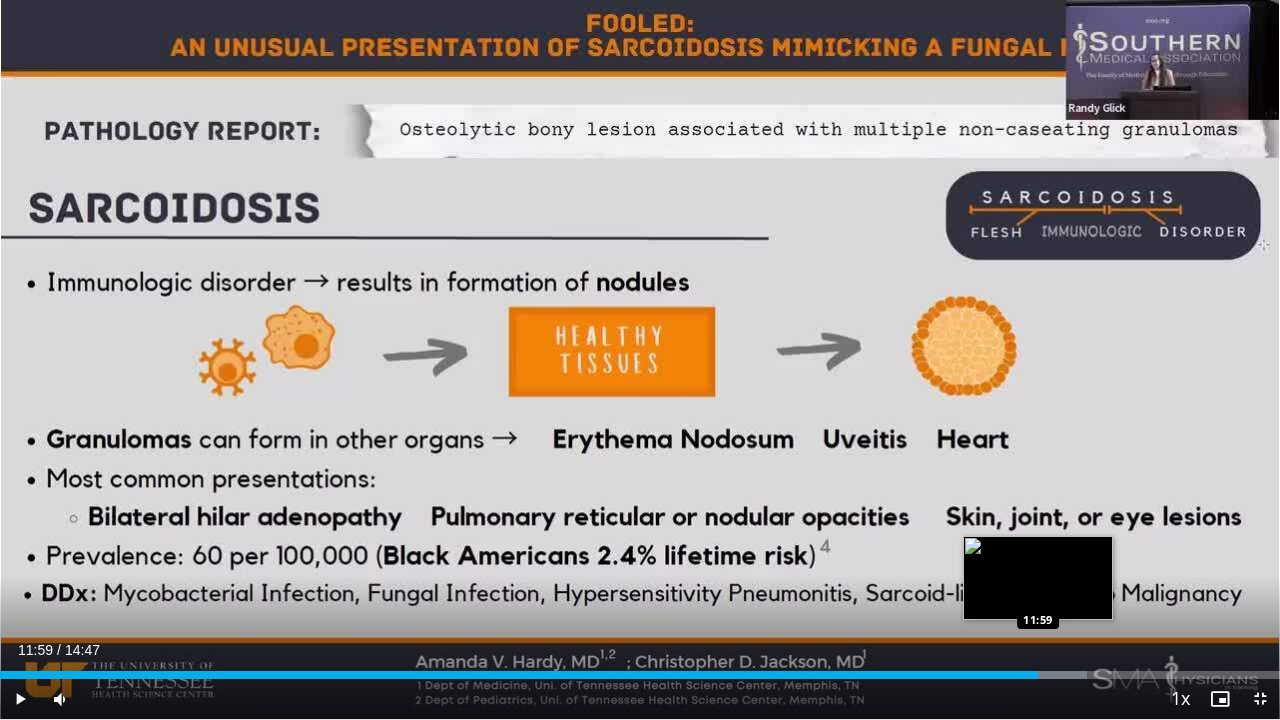 click on "Loaded :  84.93% 11:59 11:59" at bounding box center (640, 669) 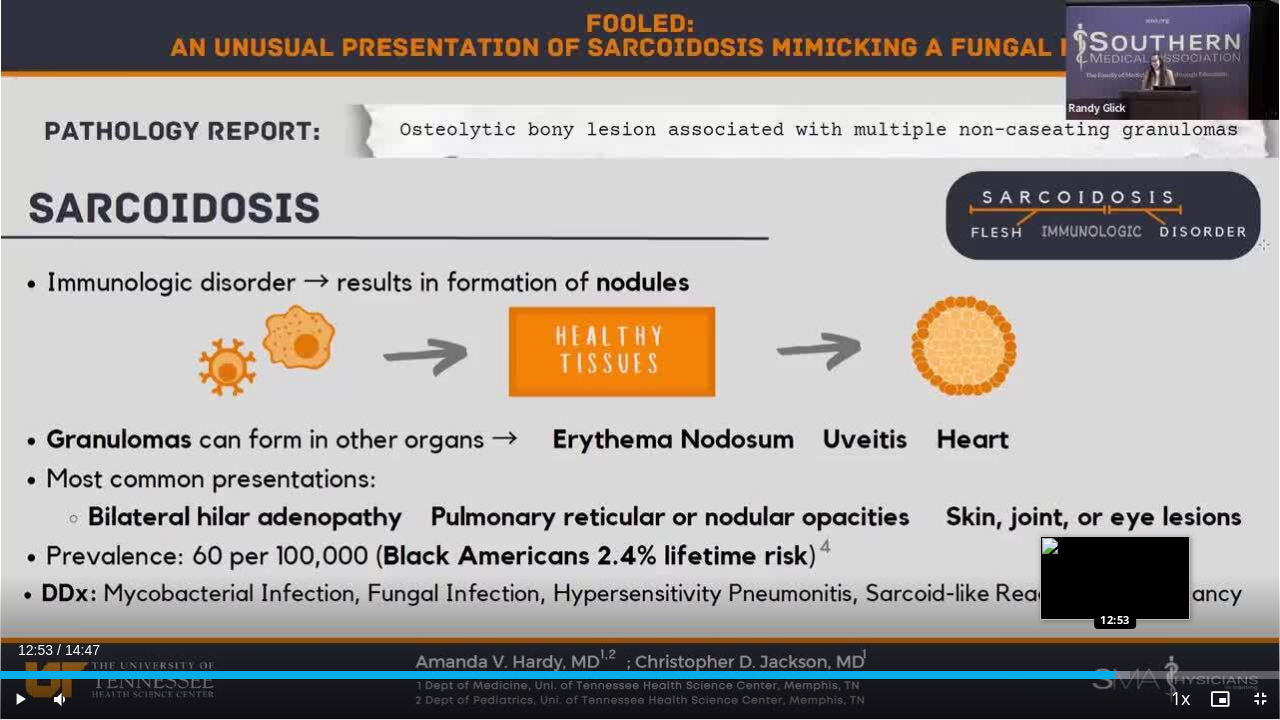 click at bounding box center [1064, 675] 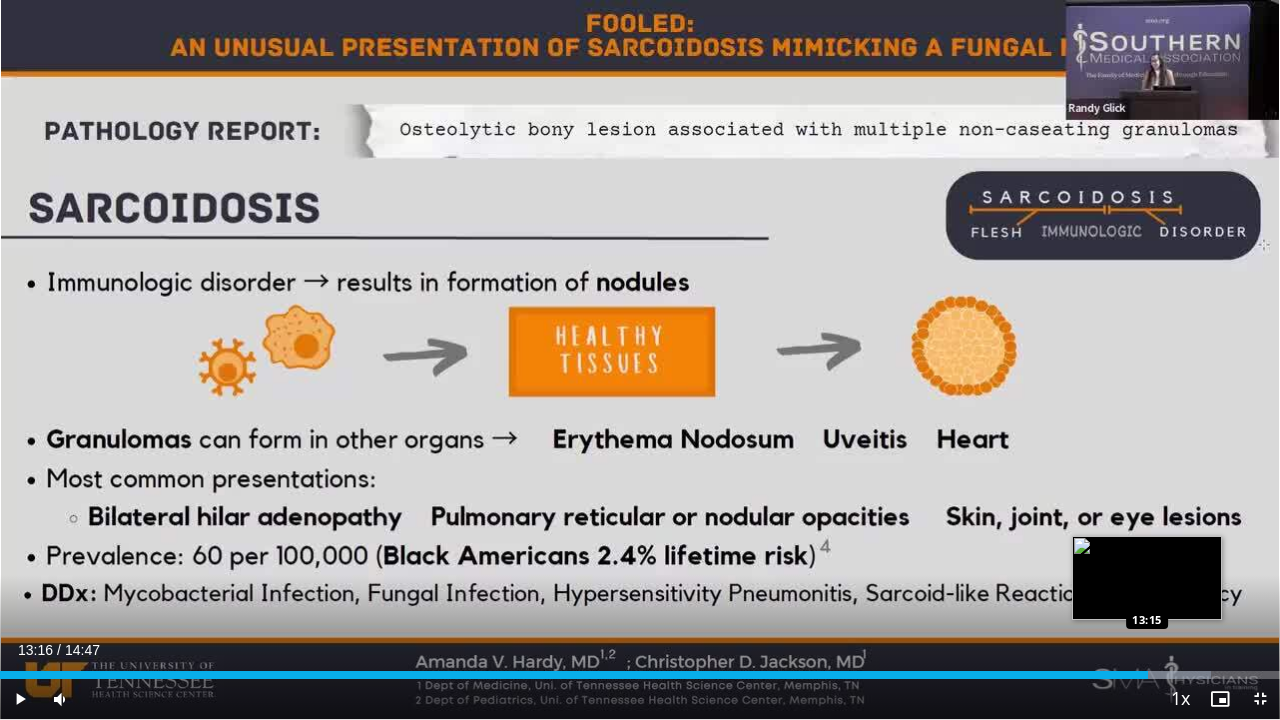 click on "Loaded :  94.63% 13:16 13:15" at bounding box center [640, 675] 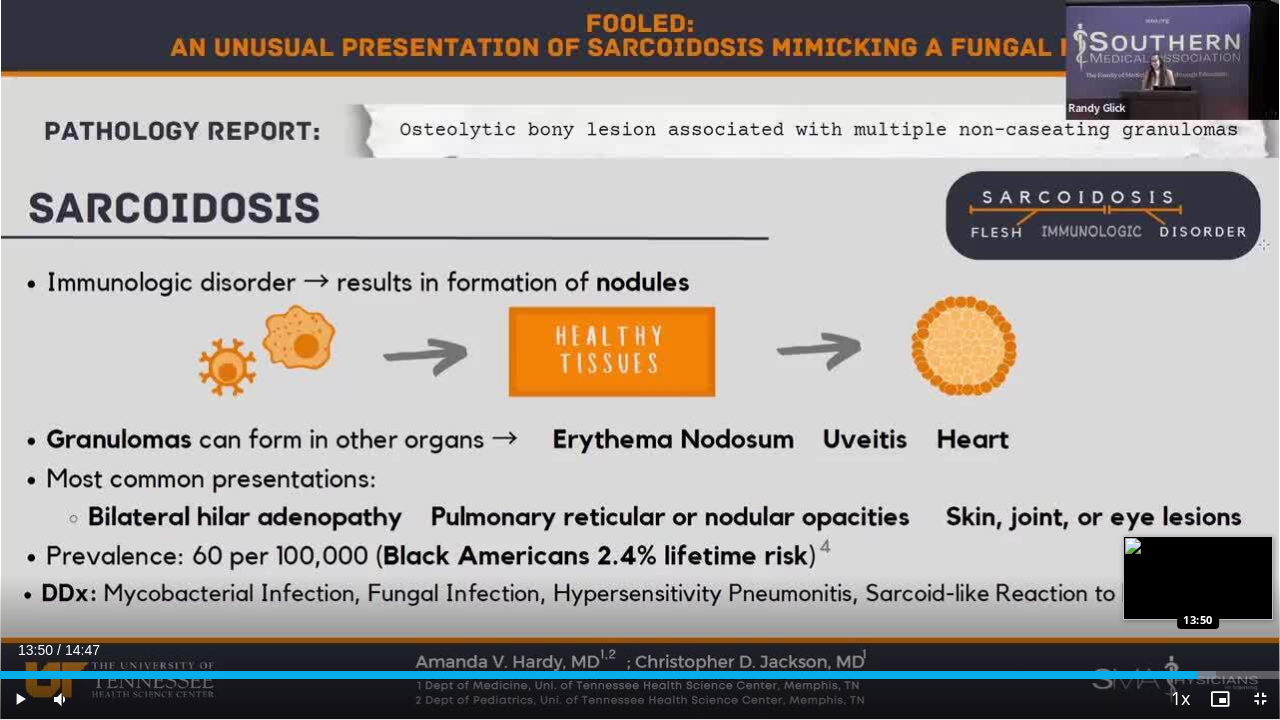 click at bounding box center [1161, 675] 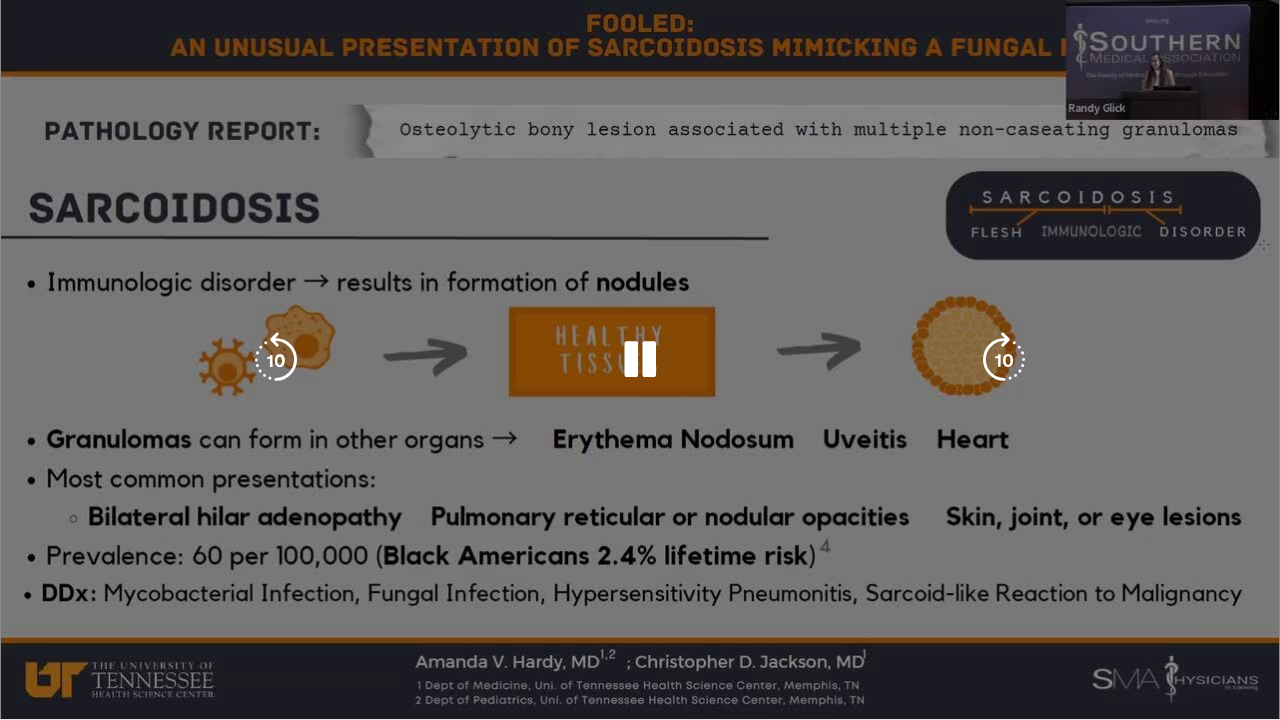 click at bounding box center [1218, 715] 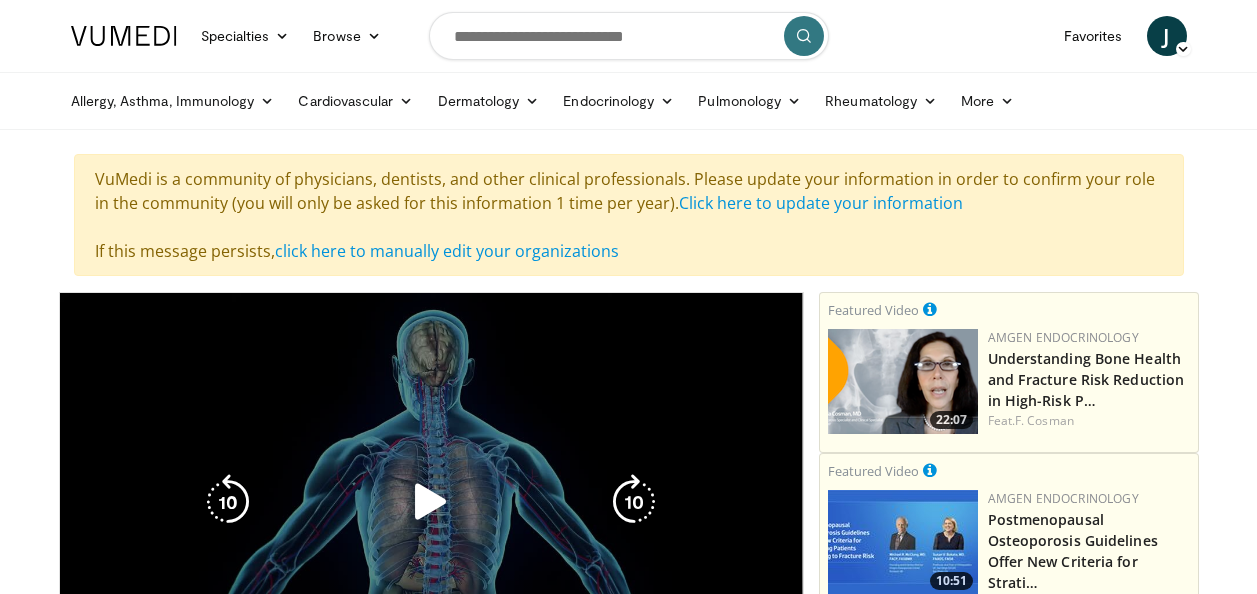 scroll, scrollTop: 200, scrollLeft: 0, axis: vertical 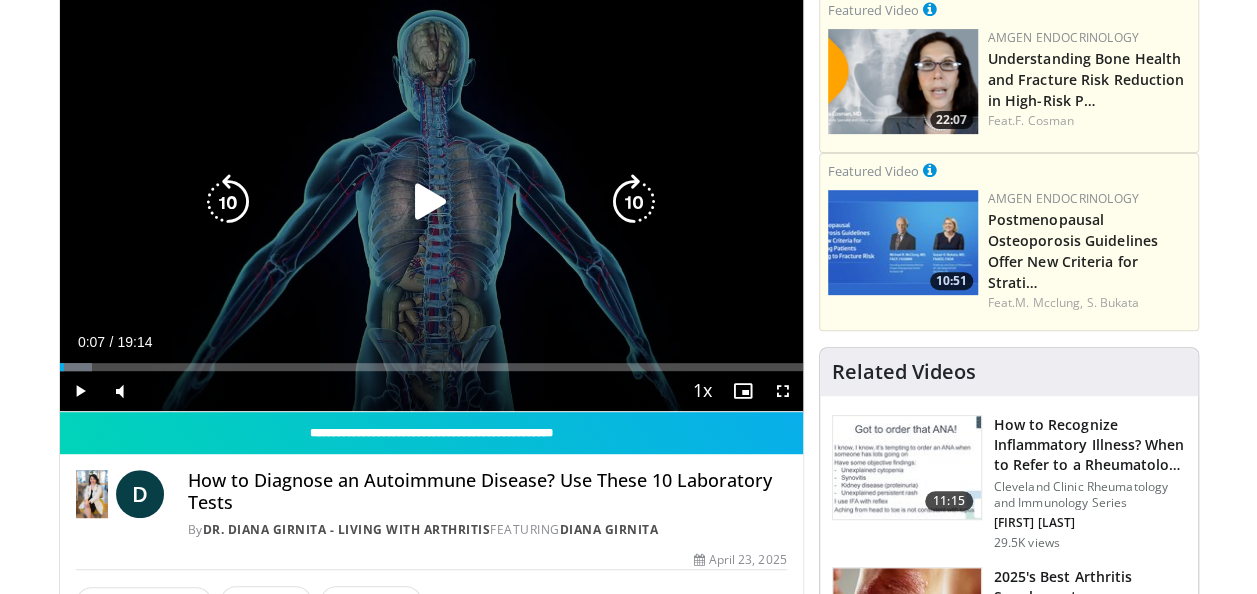 click at bounding box center (431, 202) 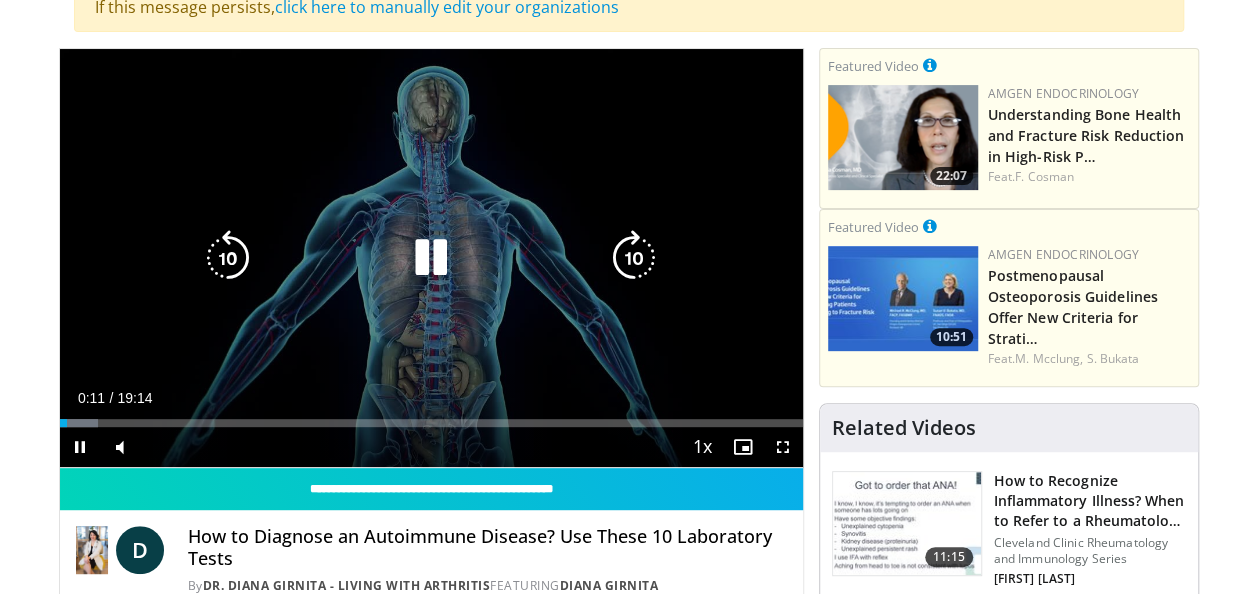 scroll, scrollTop: 200, scrollLeft: 0, axis: vertical 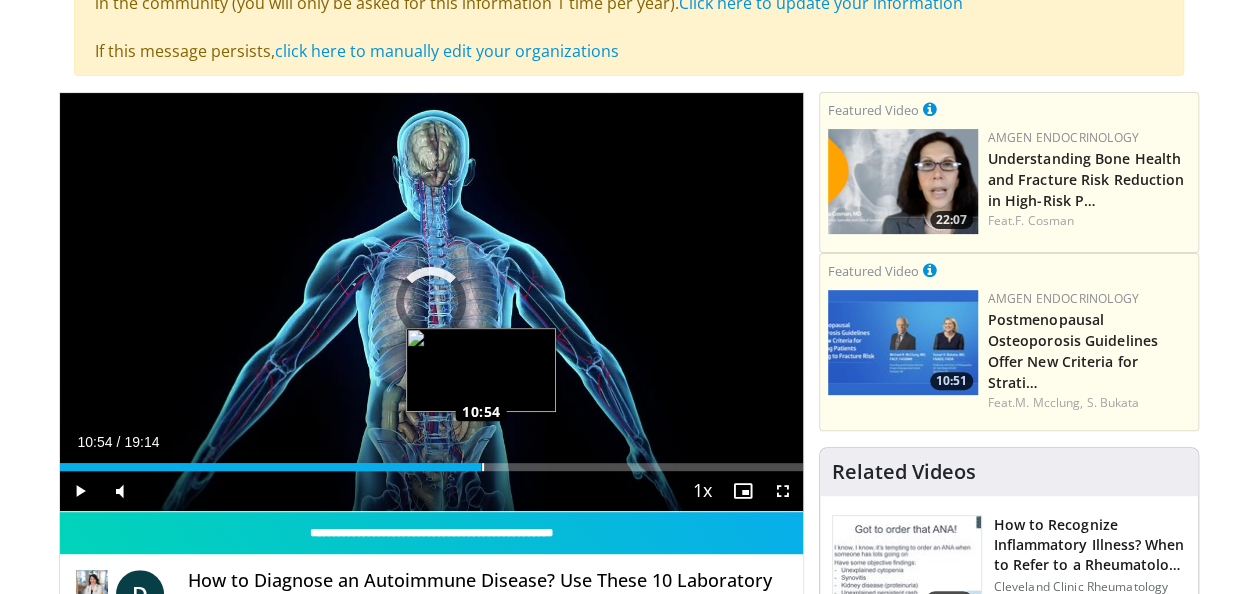 click on "Loaded :  0.00% 10:54 10:54" at bounding box center (431, 461) 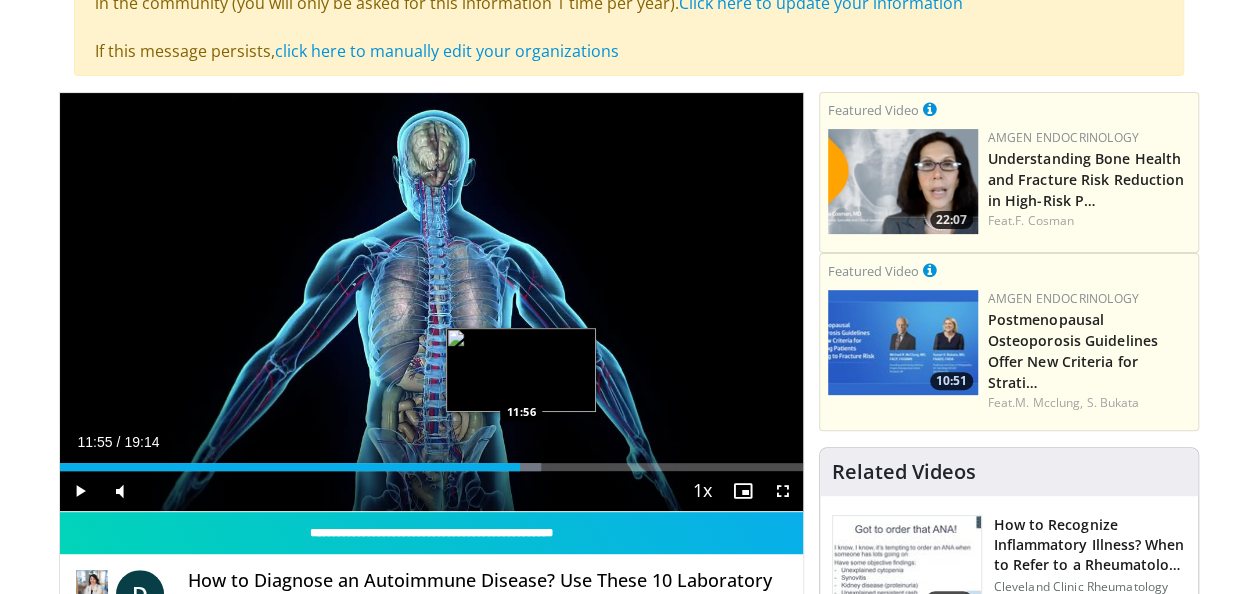 click at bounding box center [510, 467] 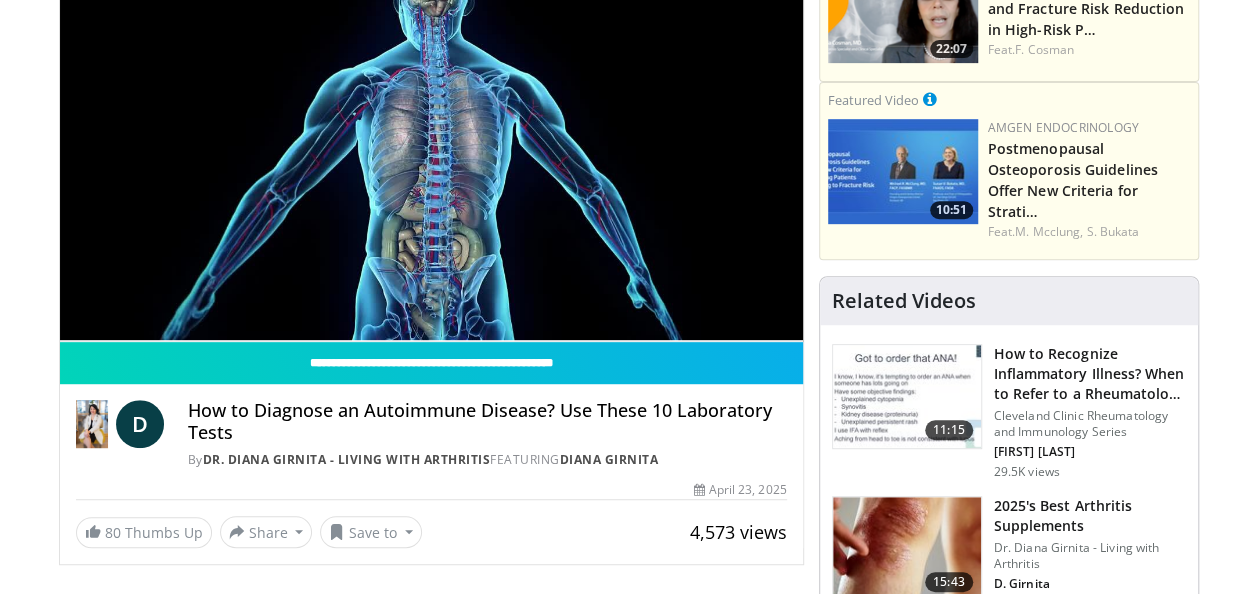 scroll, scrollTop: 200, scrollLeft: 0, axis: vertical 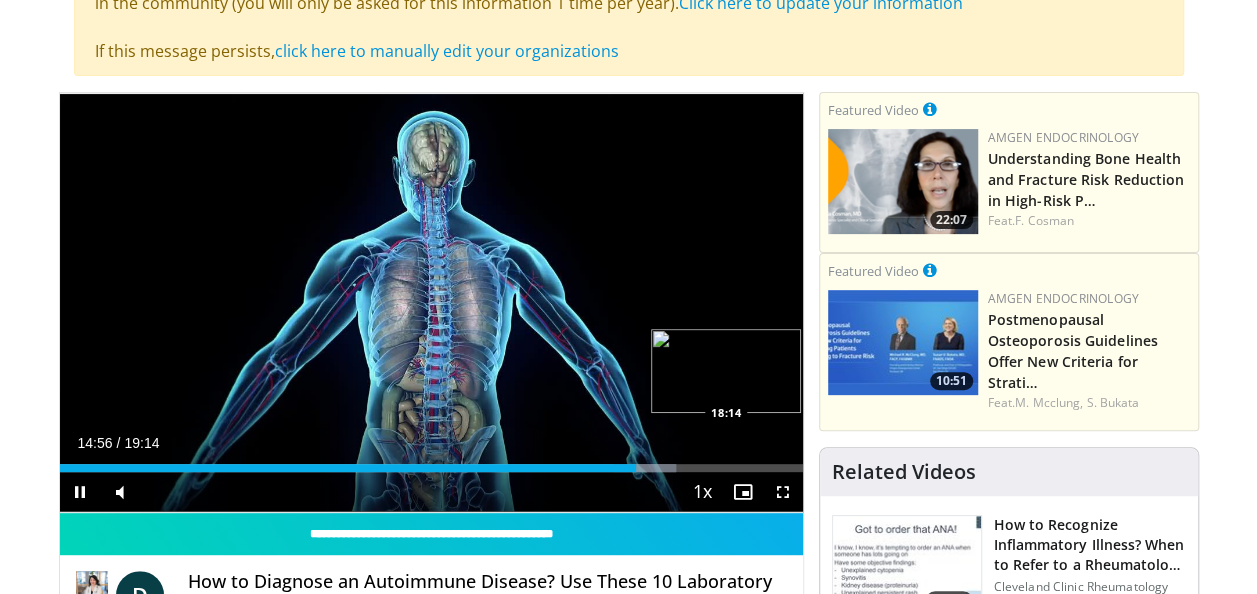 click on "Loaded :  83.02% 14:56 18:14" at bounding box center [431, 462] 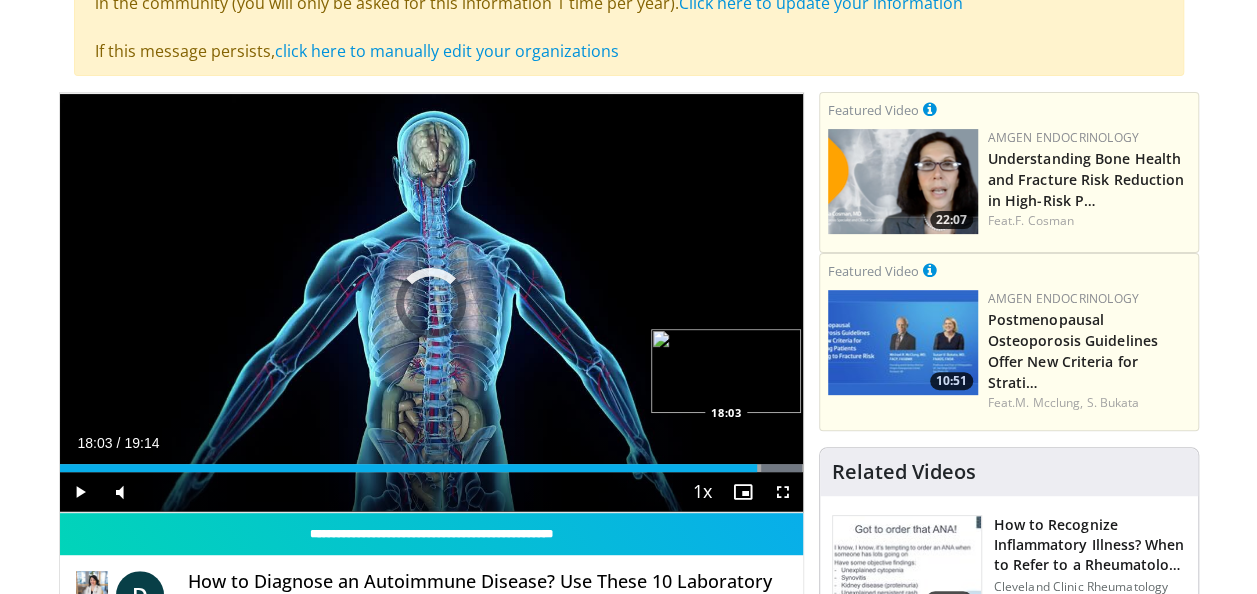 click on "Loaded :  100.00% 18:26 18:03" at bounding box center [431, 468] 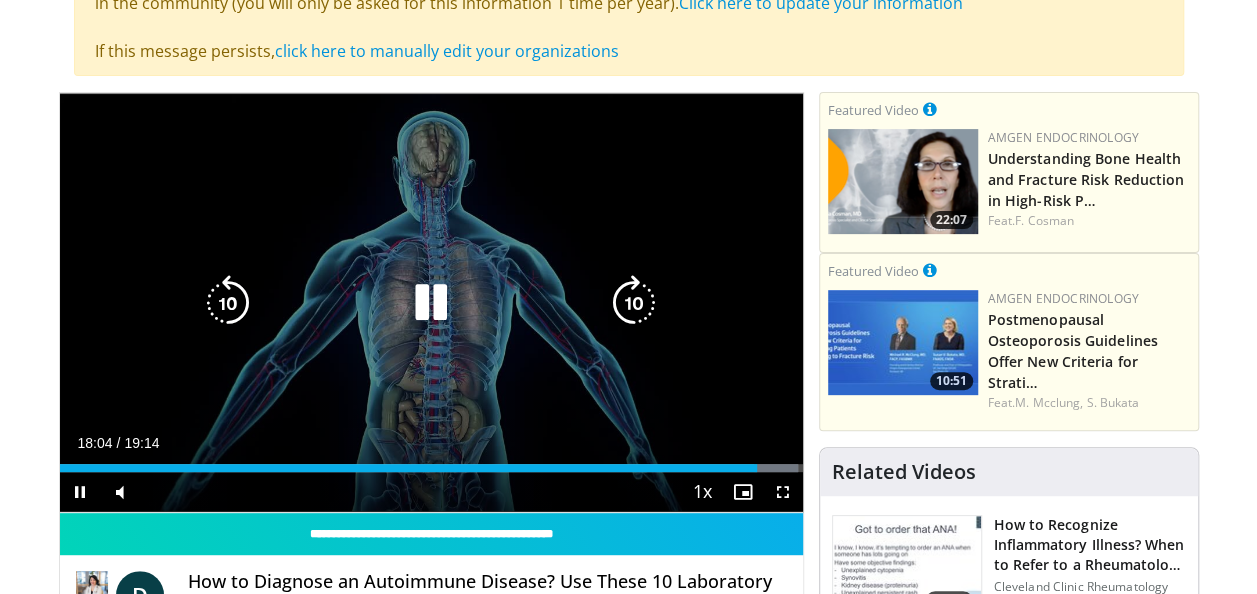 click on "10 seconds
Tap to unmute" at bounding box center [431, 302] 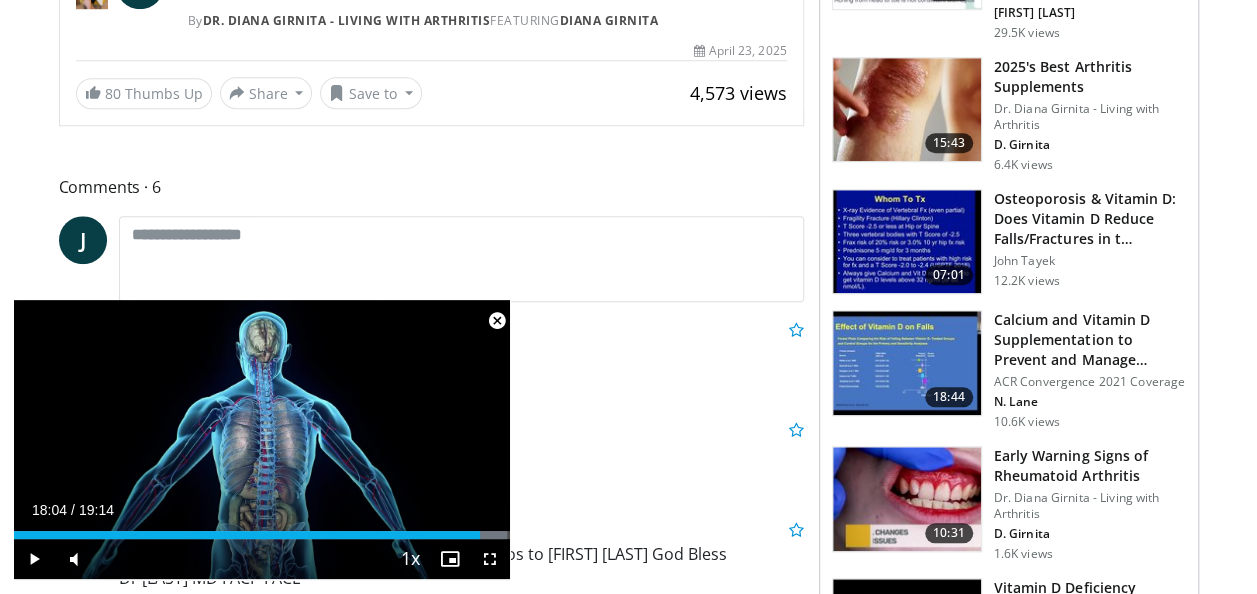 scroll, scrollTop: 800, scrollLeft: 0, axis: vertical 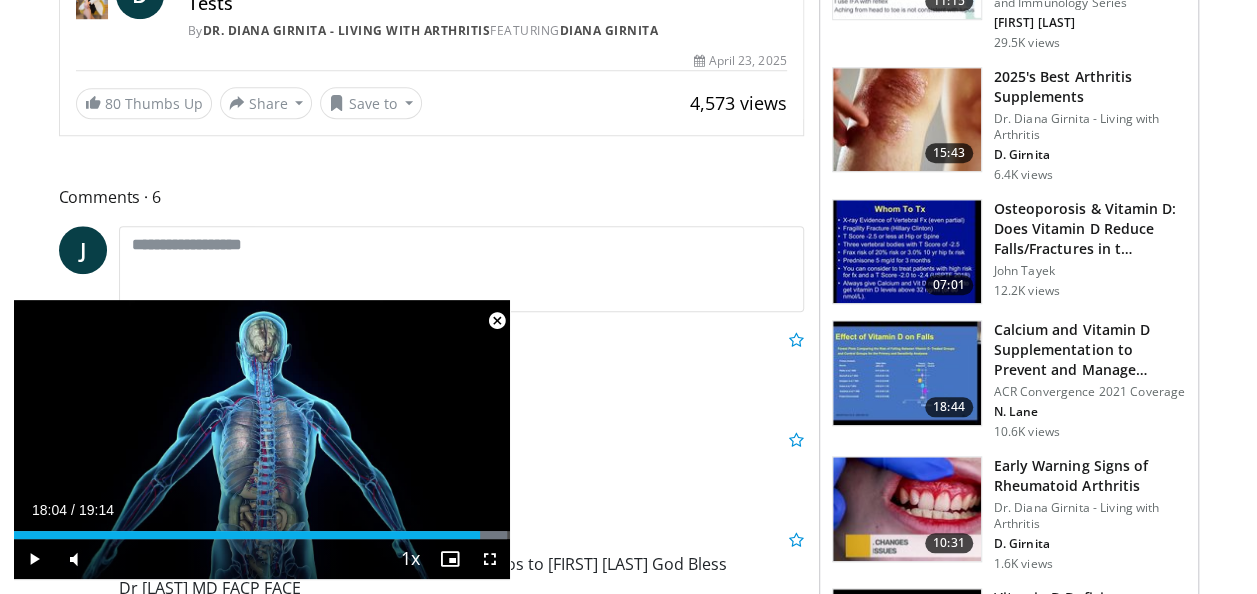 click on "4,573 views" at bounding box center [738, 103] 